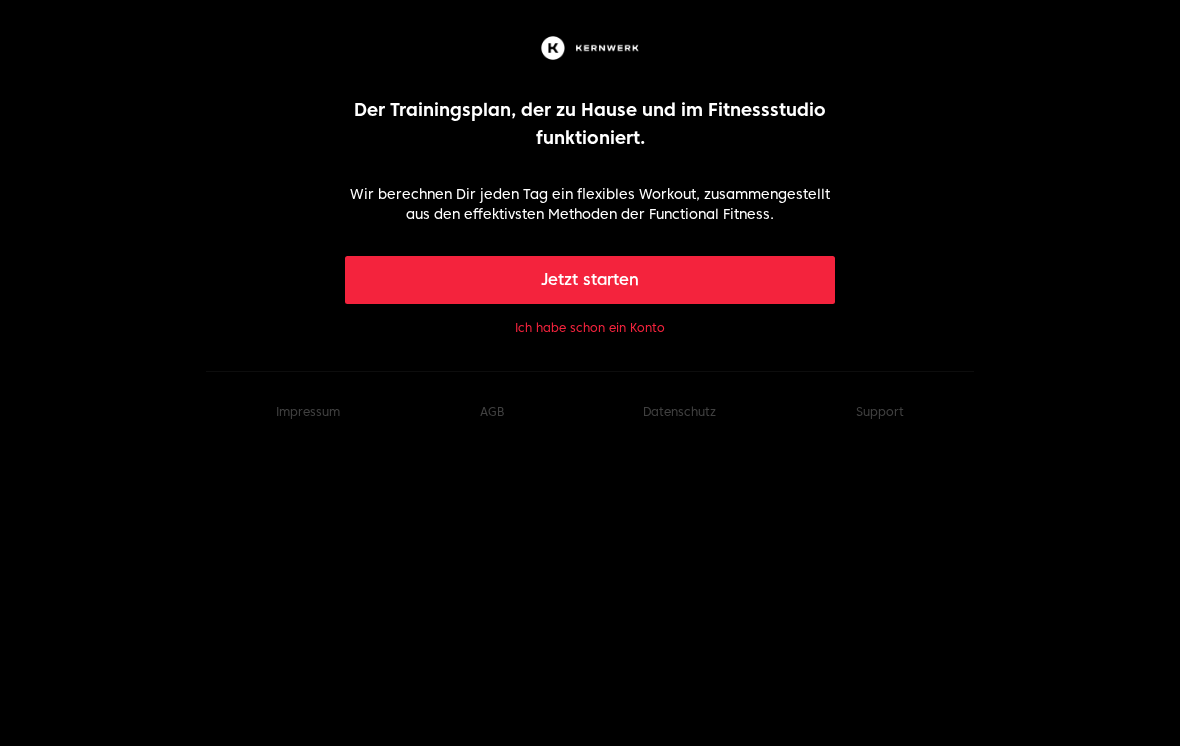 scroll, scrollTop: 0, scrollLeft: 0, axis: both 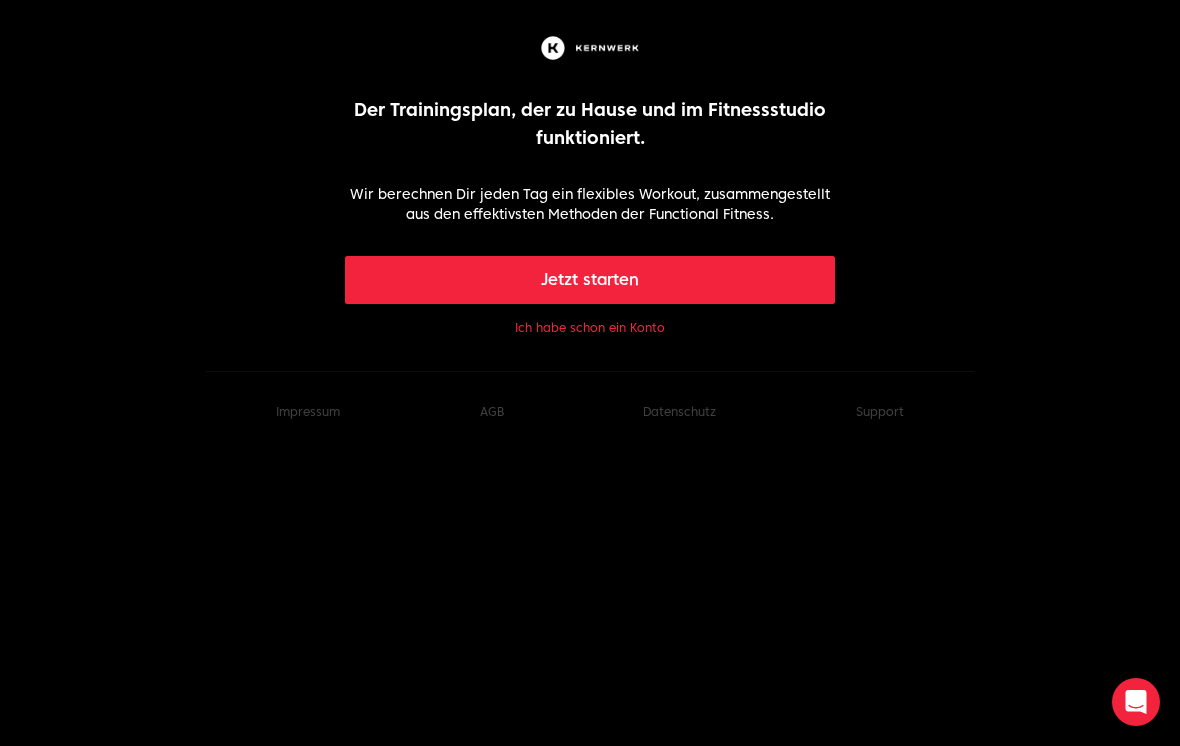 click on "Jetzt starten" at bounding box center (590, 280) 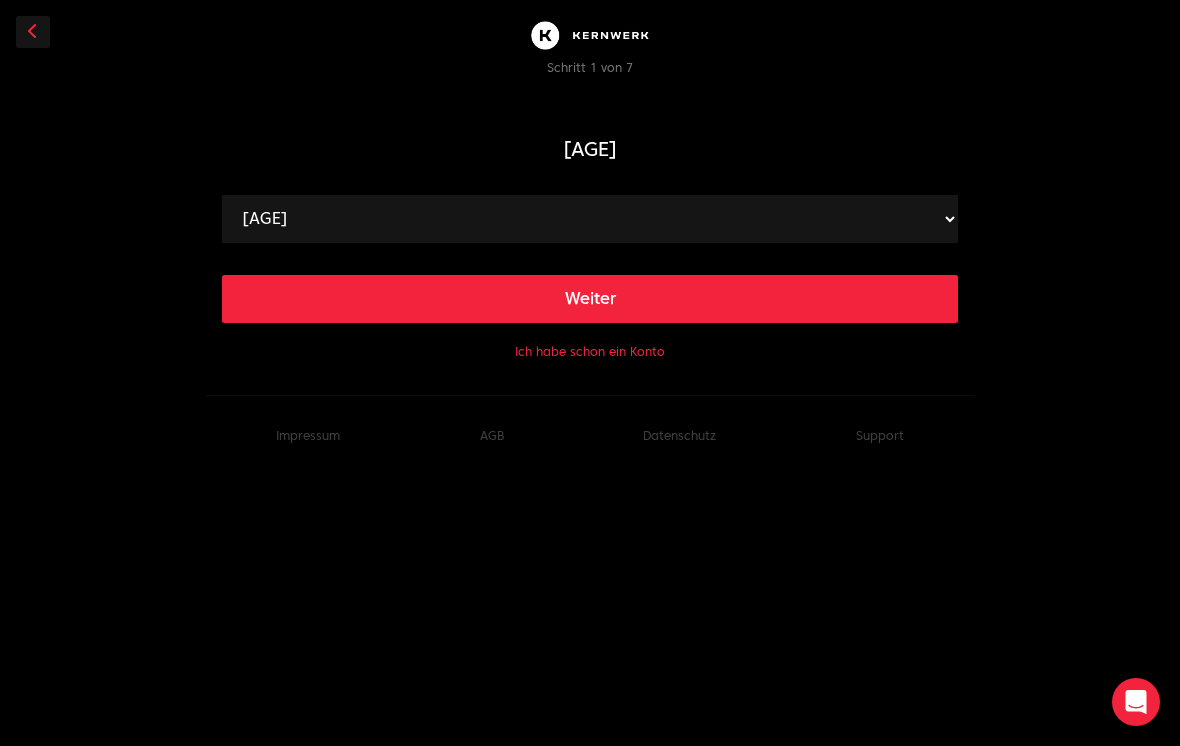 click on "[AGE]" at bounding box center [590, 219] 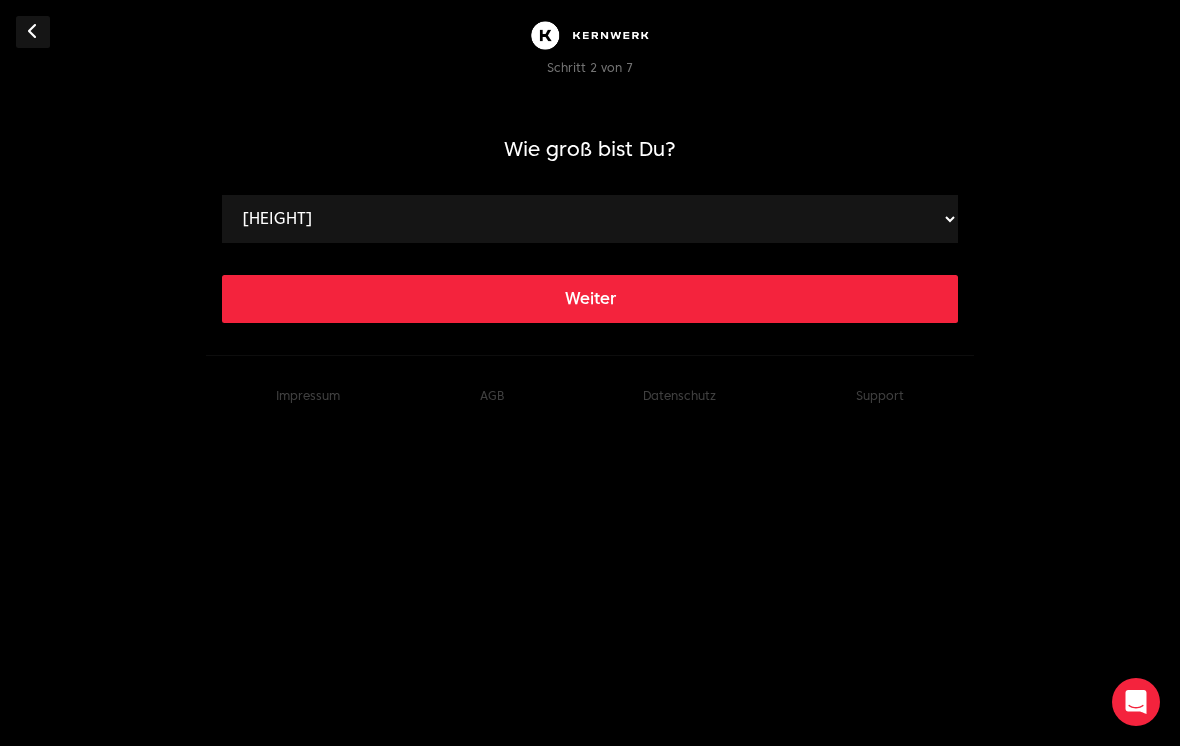 click on "[HEIGHT]" at bounding box center [590, 219] 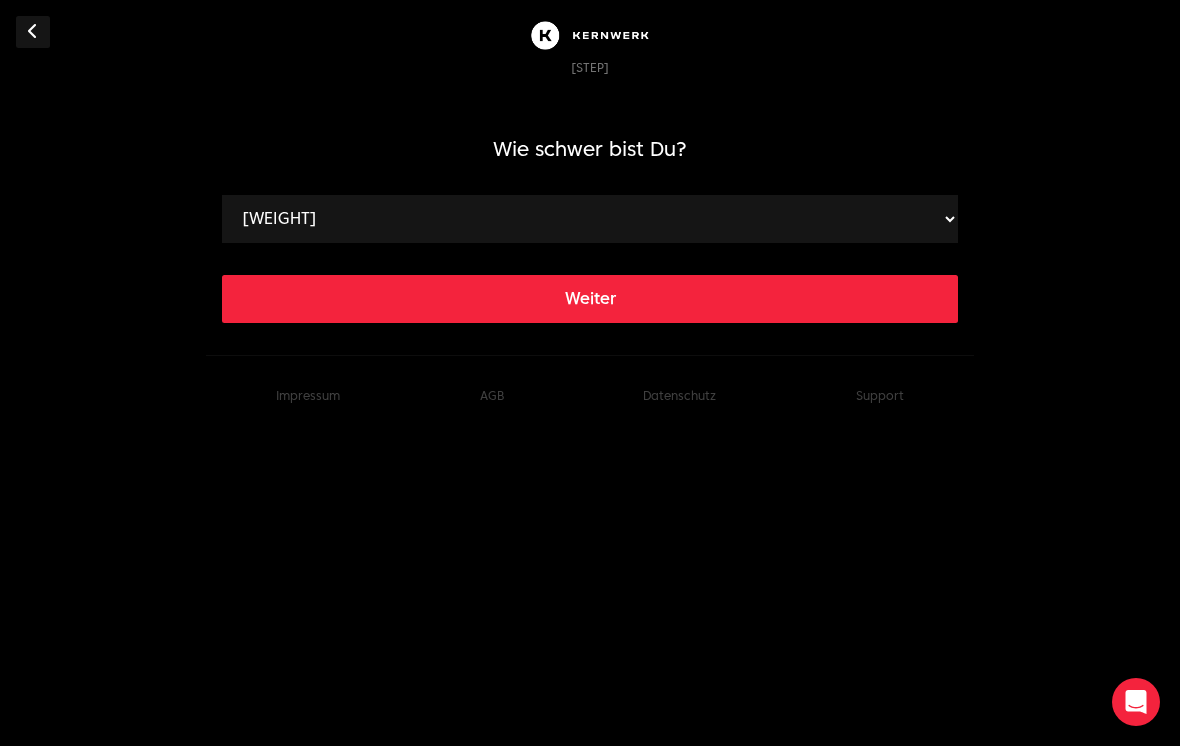 click on "[WEIGHT]" at bounding box center (590, 219) 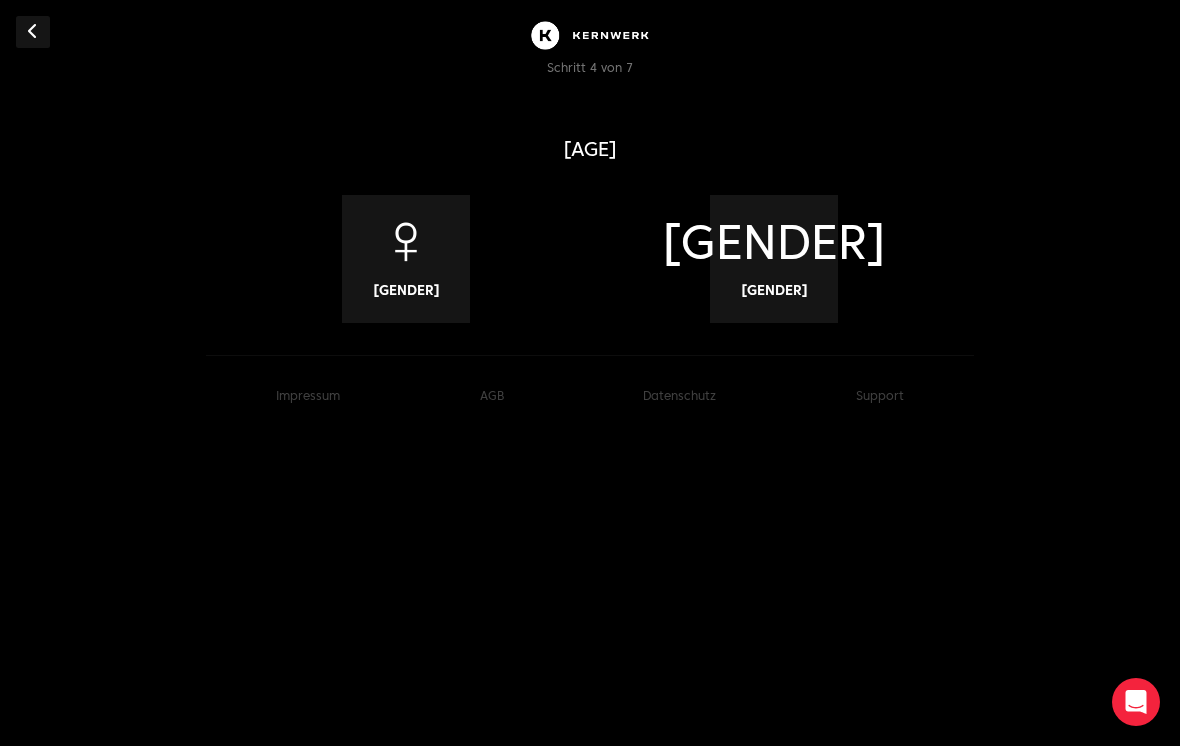 click on "[GENDER]" at bounding box center [406, 290] 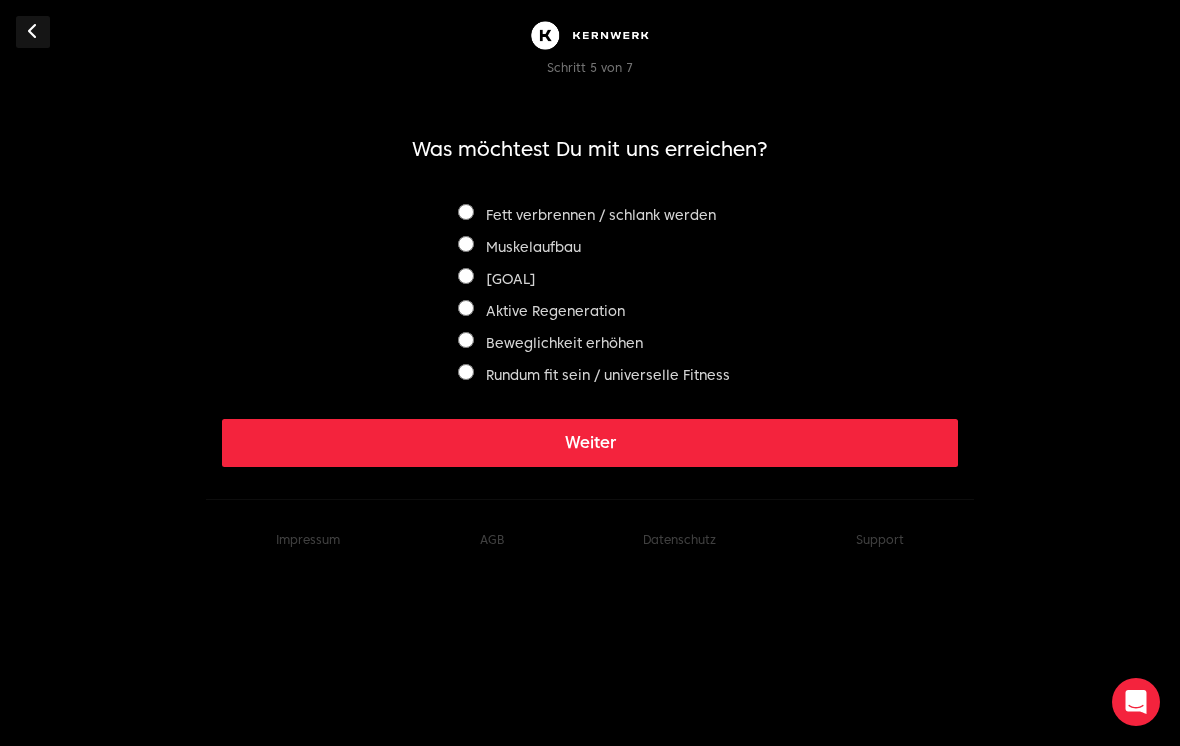 click on "Rundum fit sein / universelle Fitness" at bounding box center [594, 375] 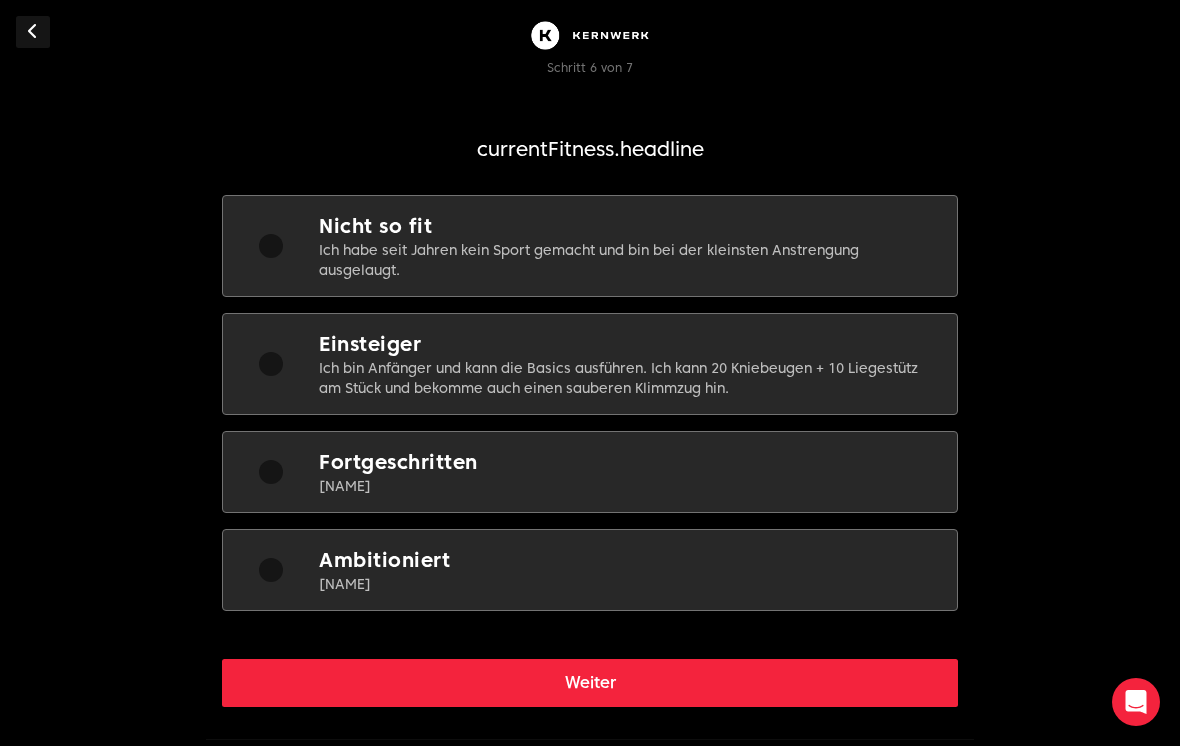 click on "Ich bin Anfänger und kann die Basics ausführen. Ich kann 20 Kniebeugen + 10 Liegestütz am Stück und bekomme auch einen sauberen Klimmzug hin." at bounding box center [622, 378] 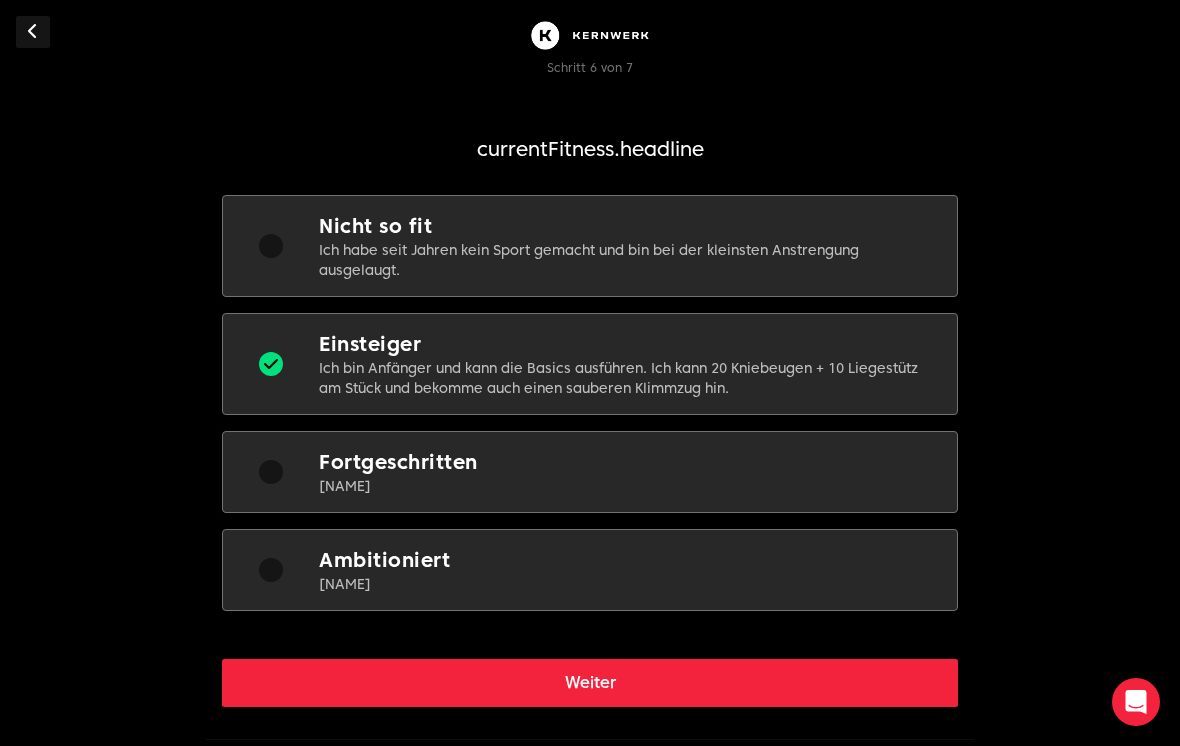 click on "Weiter" at bounding box center [590, 683] 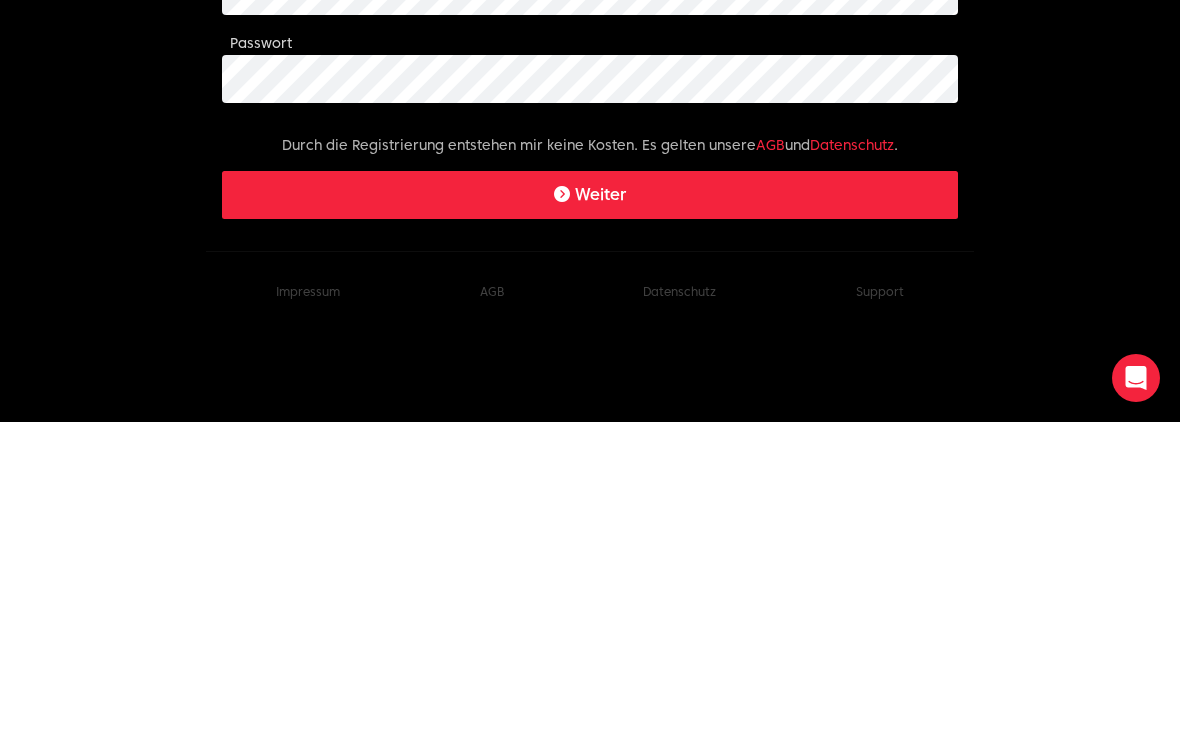 click on "Weiter" at bounding box center [590, 519] 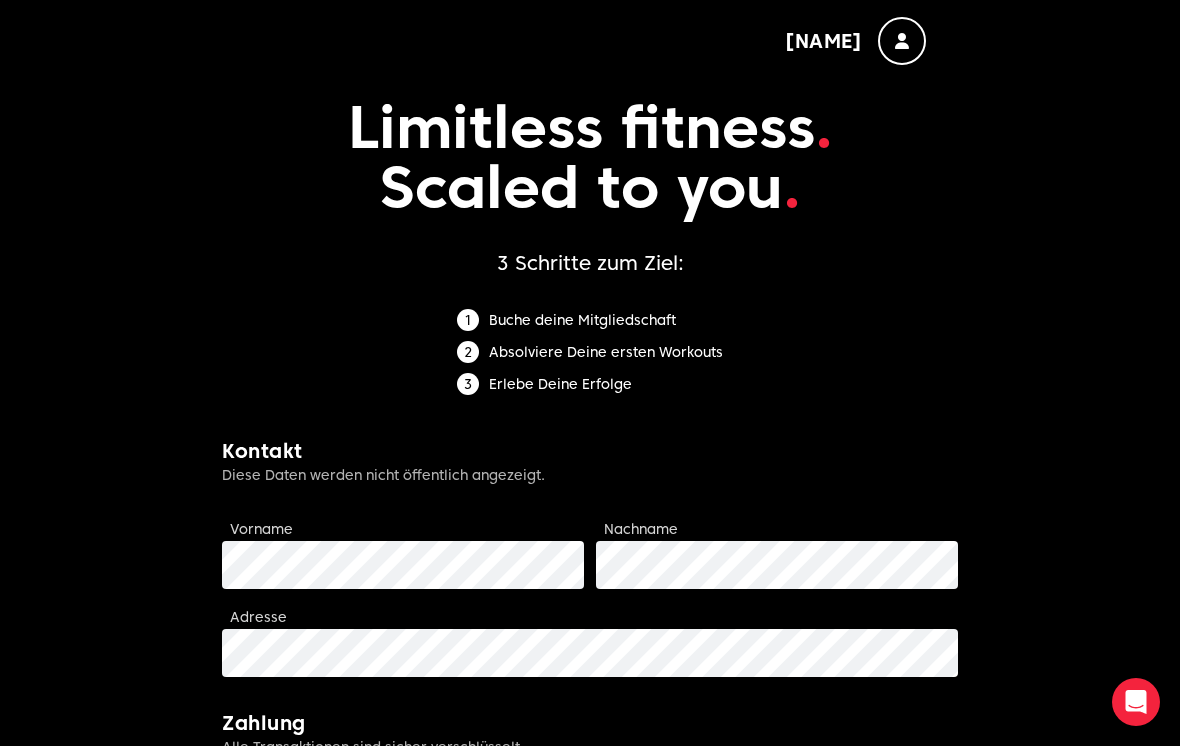 scroll, scrollTop: 16, scrollLeft: 0, axis: vertical 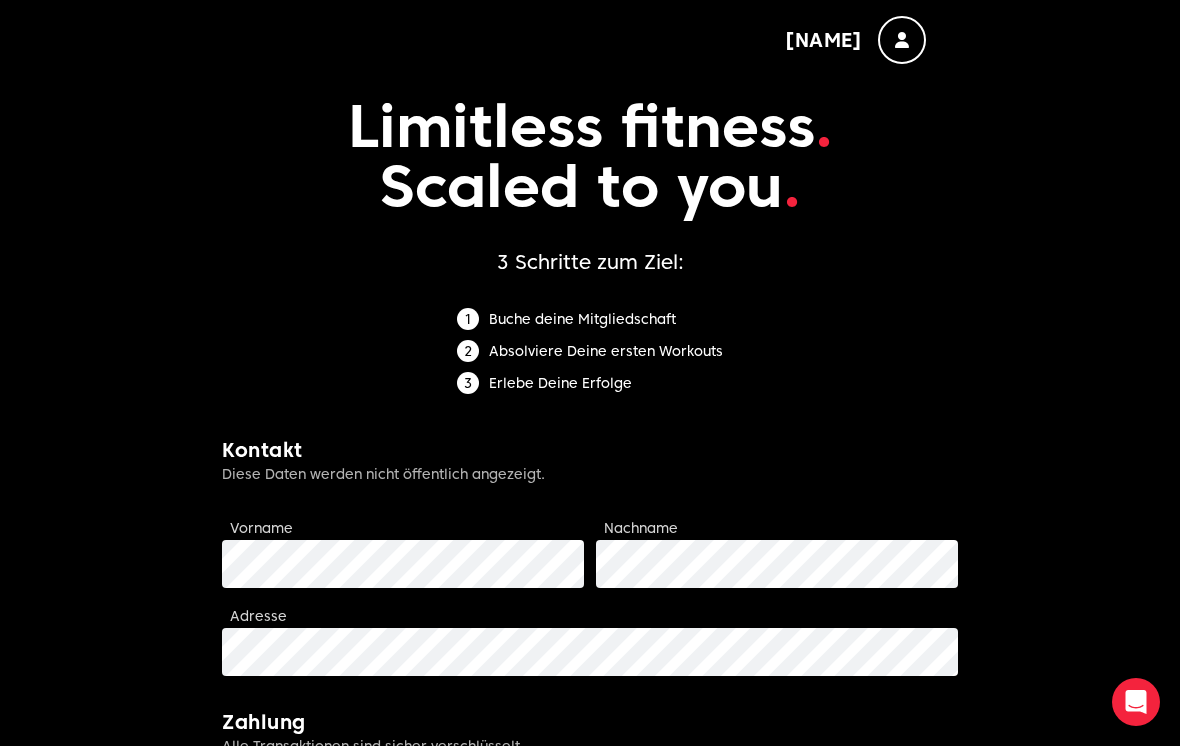 click at bounding box center (902, 40) 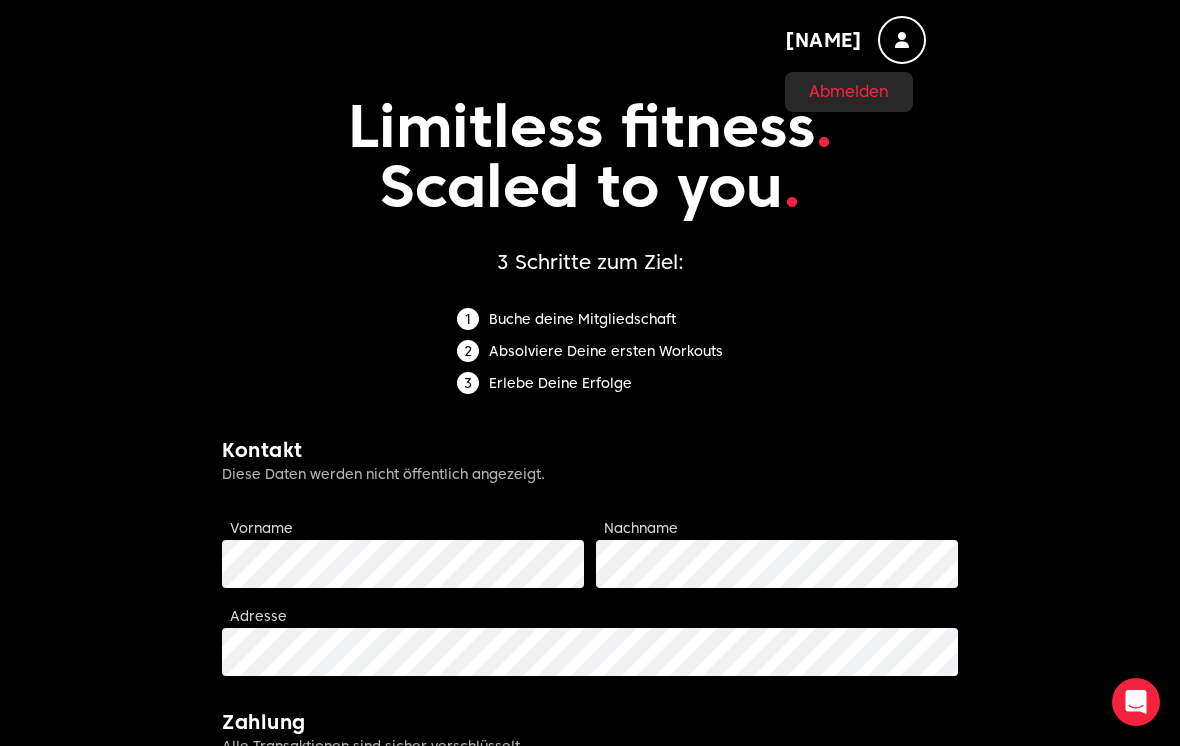 click at bounding box center (902, 40) 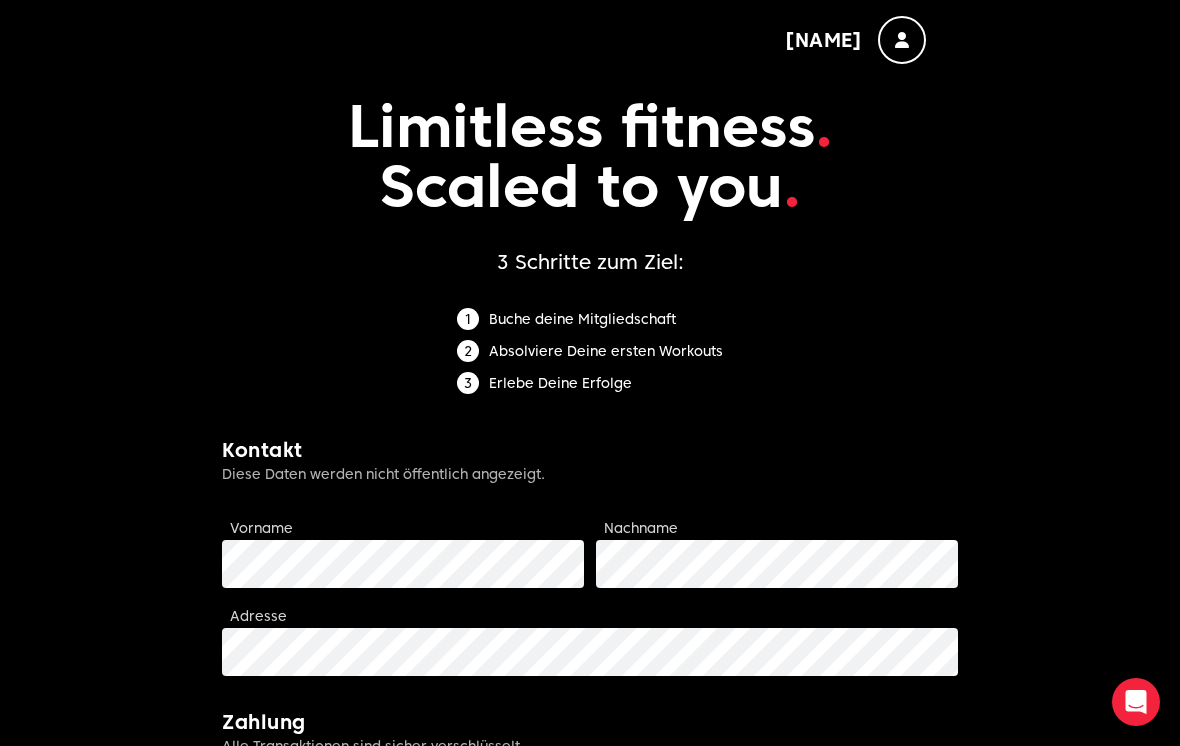 click on "[NAME]" at bounding box center [823, 40] 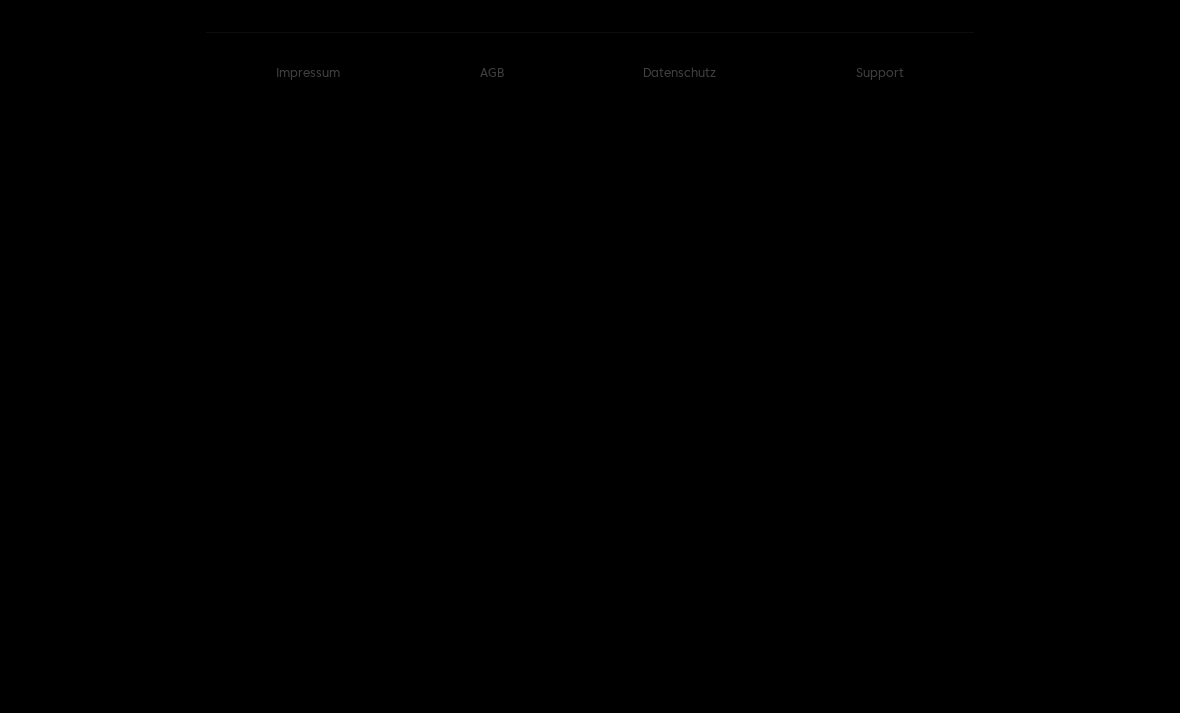 scroll, scrollTop: 0, scrollLeft: 0, axis: both 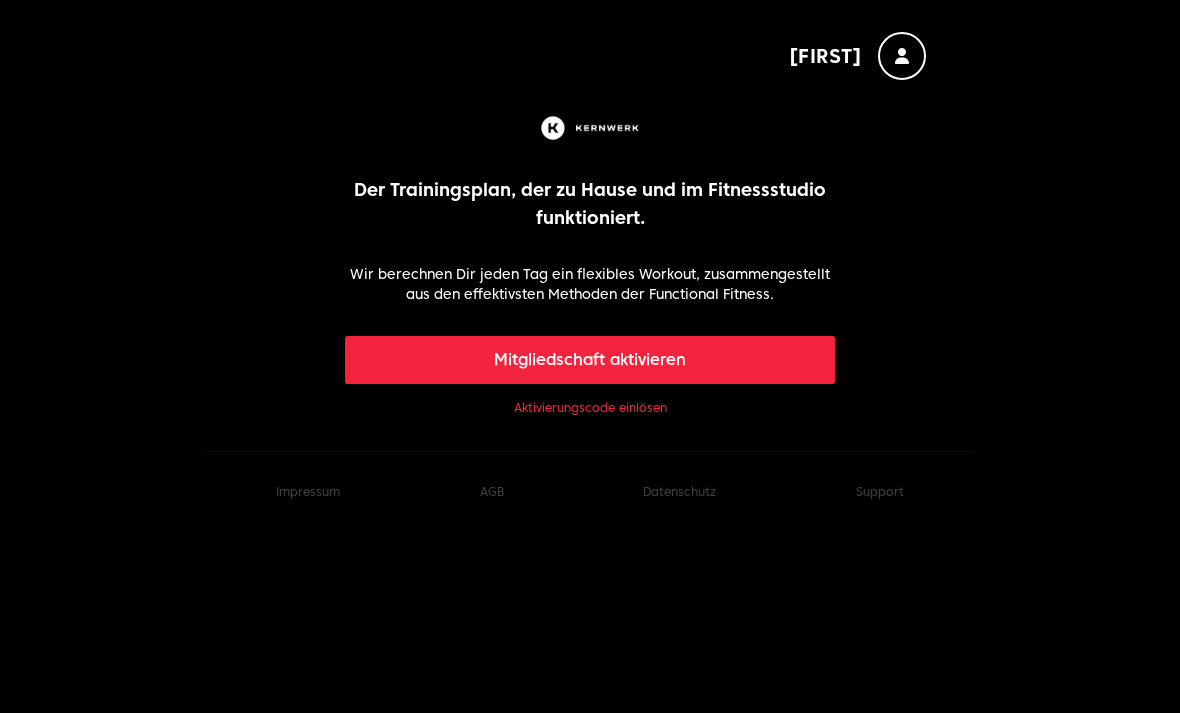 click on "Mitgliedschaft aktivieren" at bounding box center (590, 360) 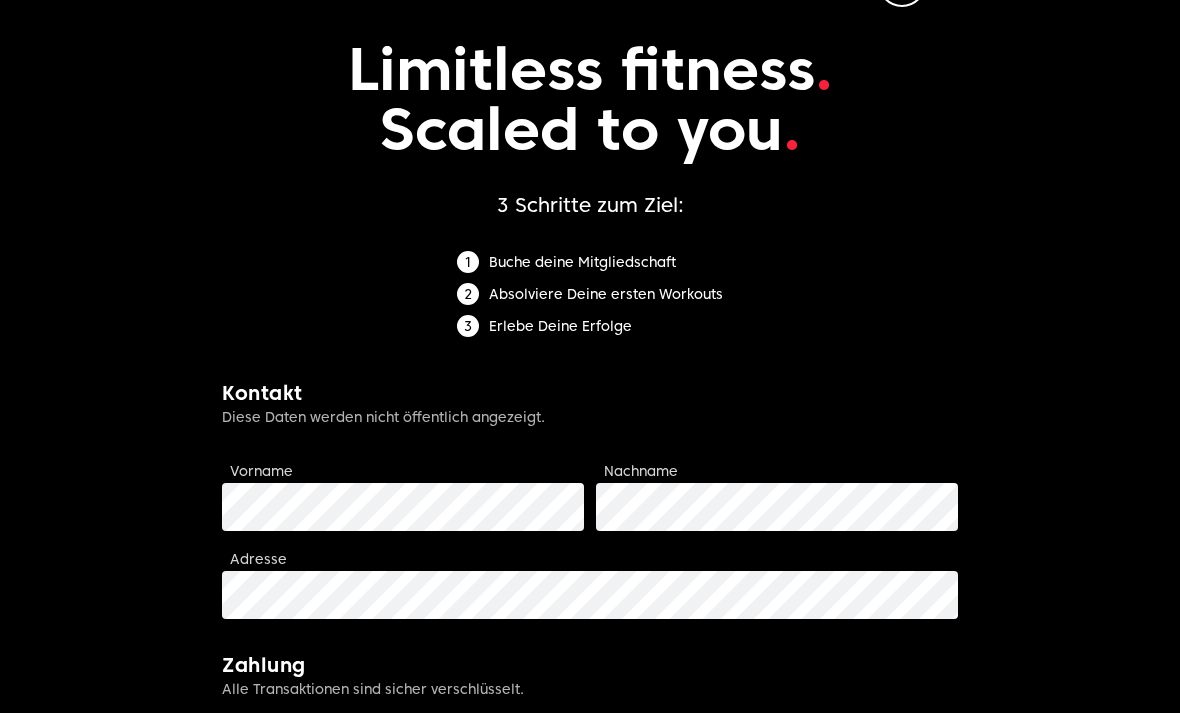 scroll, scrollTop: 0, scrollLeft: 0, axis: both 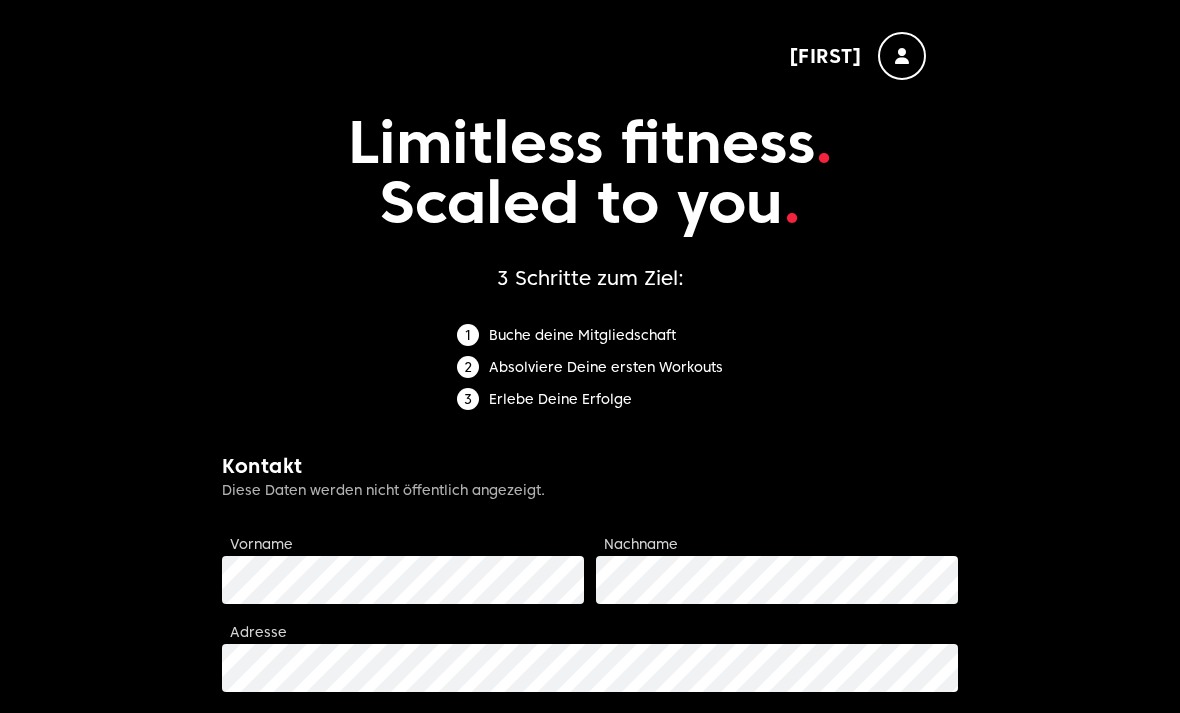 click on "[FIRST]" at bounding box center (826, 56) 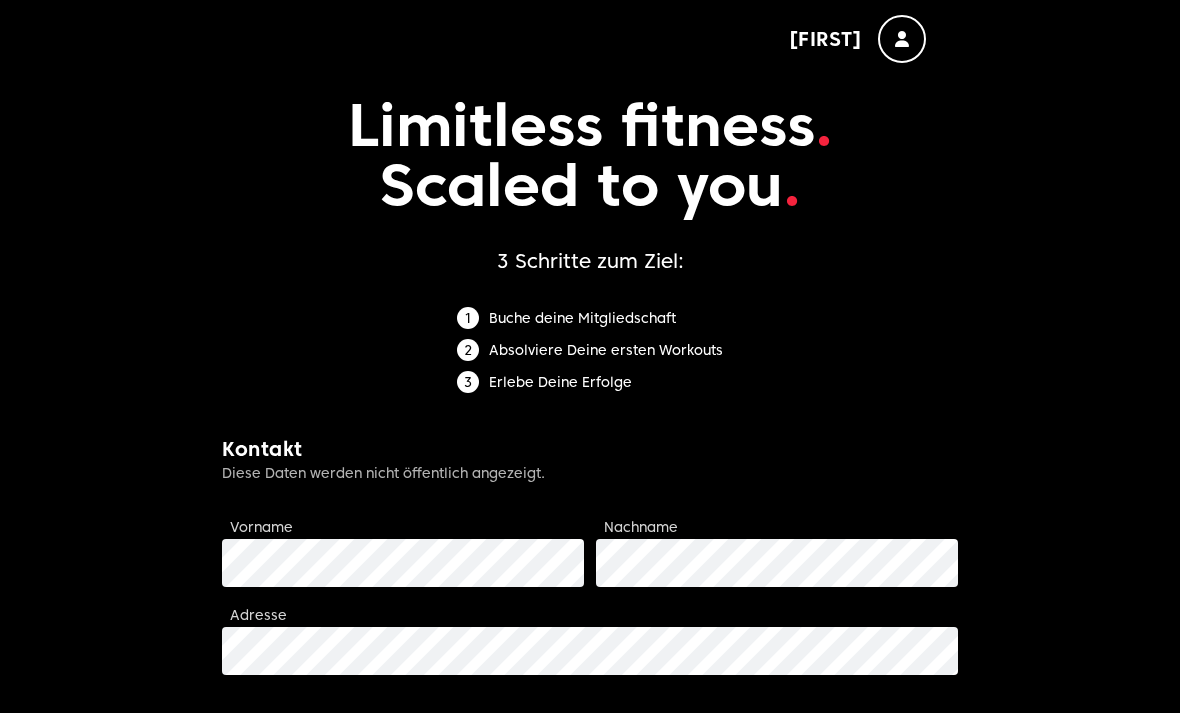 scroll, scrollTop: 0, scrollLeft: 0, axis: both 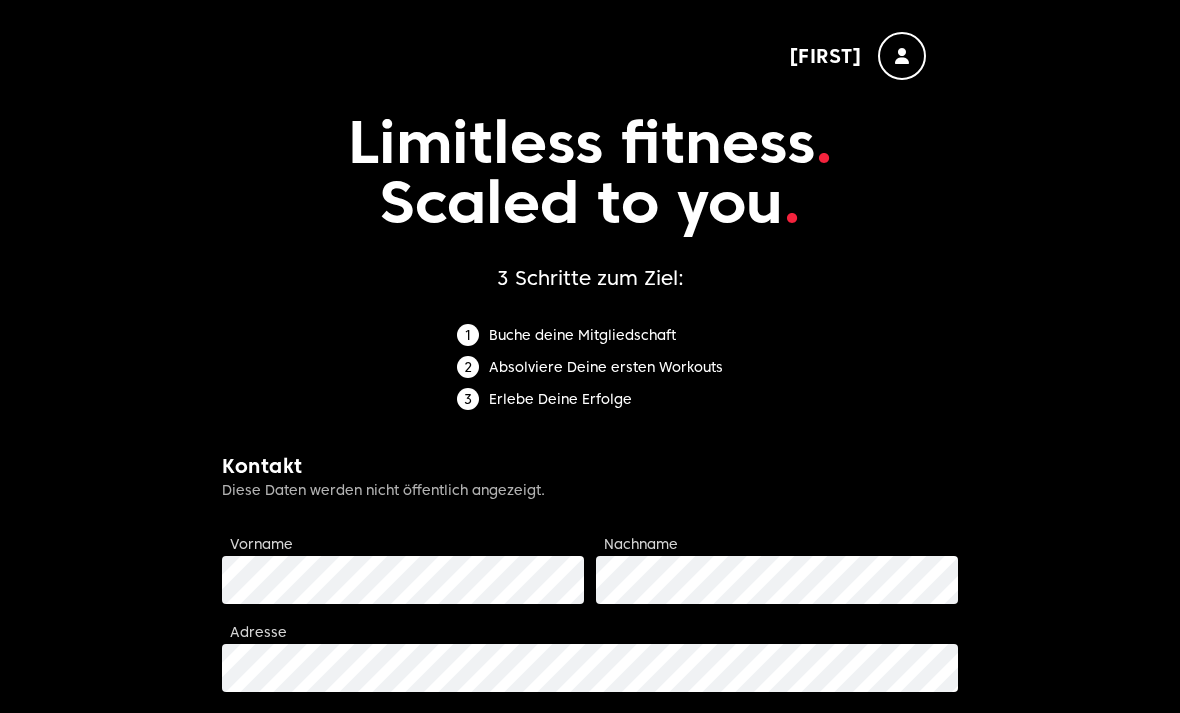 click on "[FIRST]" at bounding box center (826, 56) 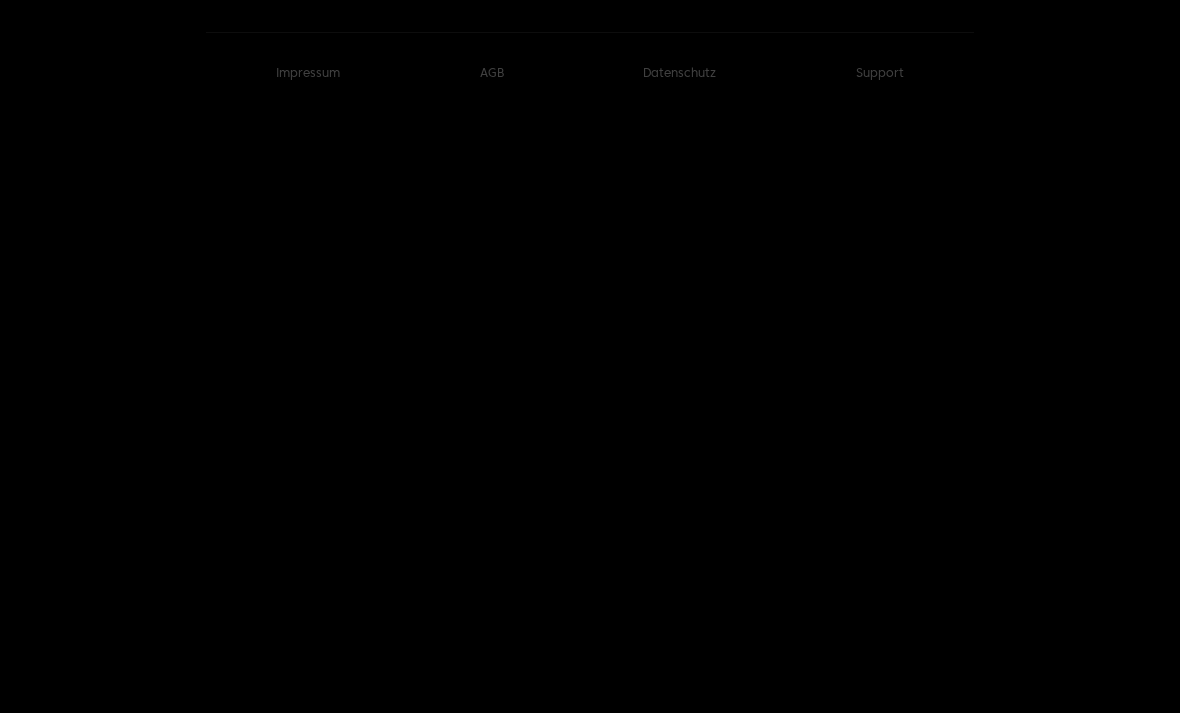 scroll, scrollTop: 0, scrollLeft: 0, axis: both 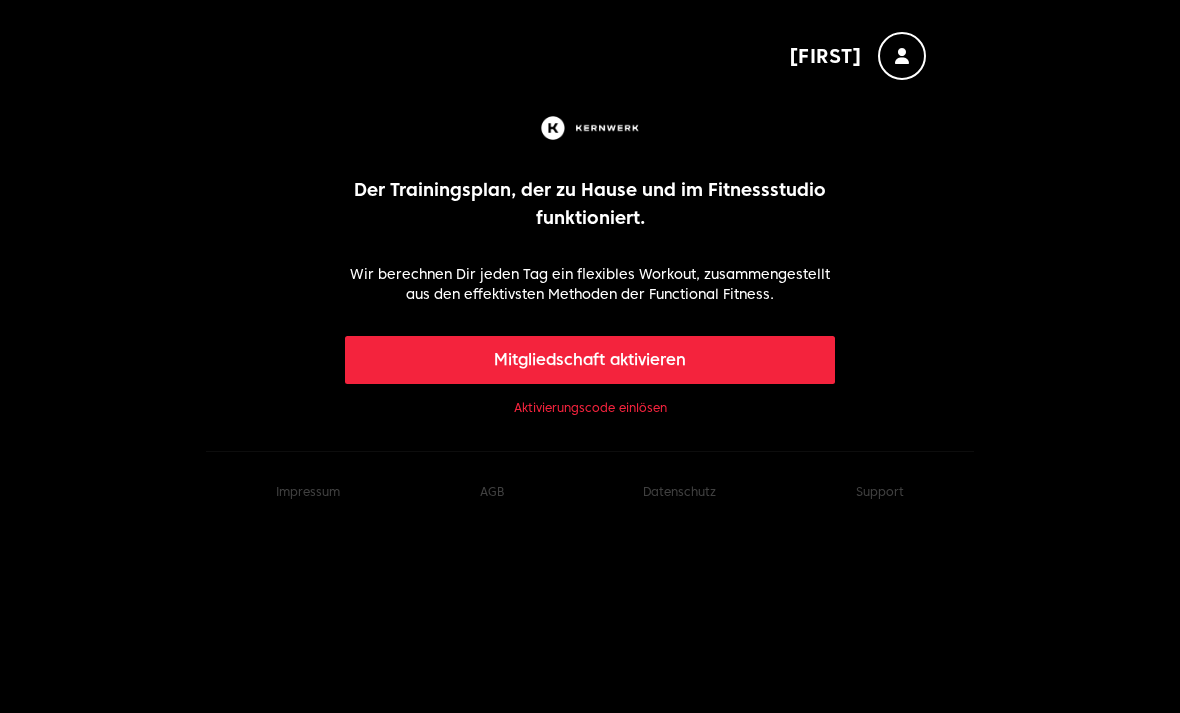 click on "Aktivierungscode einlösen" 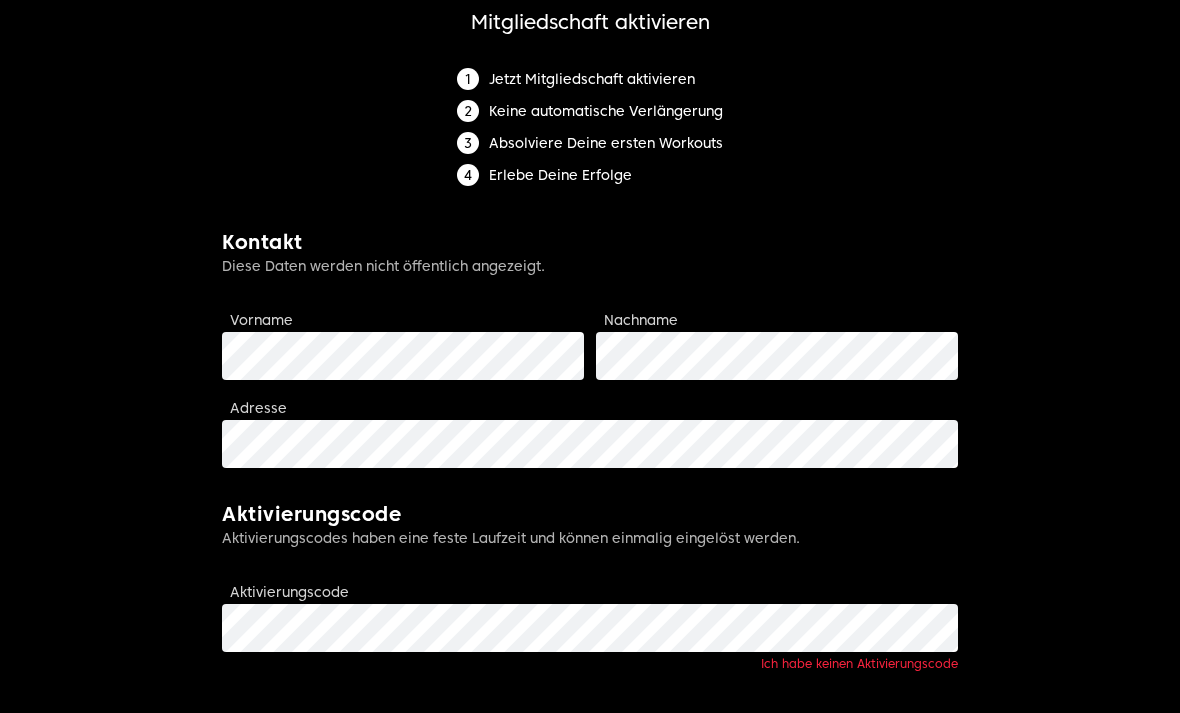 scroll, scrollTop: 247, scrollLeft: 0, axis: vertical 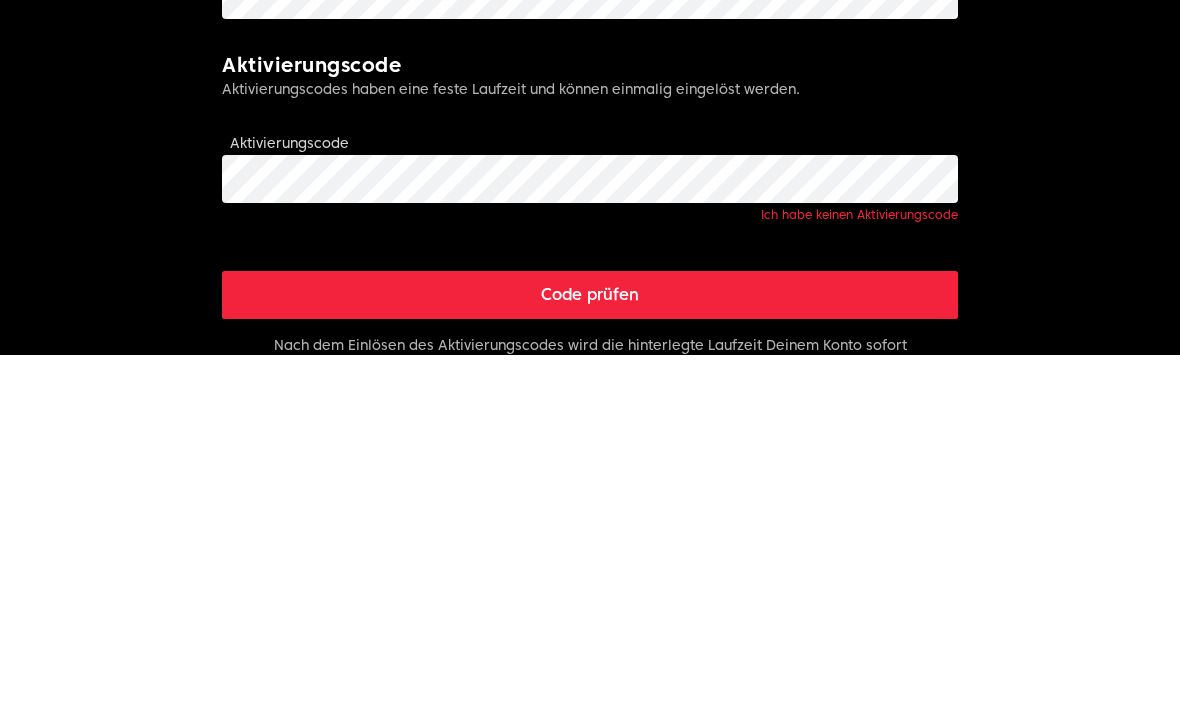 click on "[FIRST] Limitless fitness . Scaled to you . Mitgliedschaft aktivieren Jetzt Mitgliedschaft aktivieren Keine automatische Verlängerung Absolviere Deine ersten Workouts Erlebe Deine Erfolge Kontakt Diese Daten werden nicht öffentlich angezeigt. Vorname Nachname Adresse Aktivierungscode Aktivierungscodes haben eine feste Laufzeit und können einmalig eingelöst werden. Aktivierungscode Ich habe keinen Aktivierungscode Code prüfen Nach dem Einlösen des Aktivierungscodes wird die hinterlegte Laufzeit Deinem Konto sofort gutgeschrieben und die Mitgliedschaft aktiviert. Eine automatische Verlängerung ist optional und kann jederzeit in der App aktiviert oder deaktiviert werden. Datenschutzerklärung : kernwerk.de/datenschutz ABG : kernwerk.de/agb Impressum AGB Datenschutz Support Kernwerk® Mitgliedschaft, jetzt aktivieren" at bounding box center [590, 351] 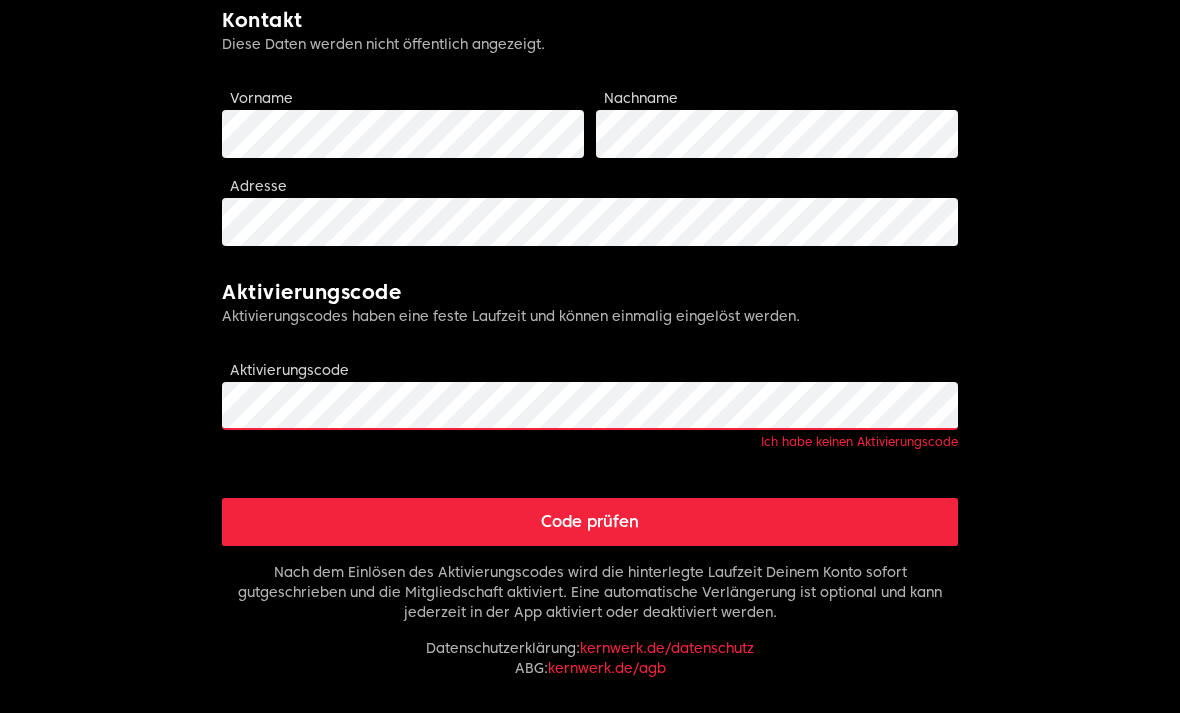 scroll, scrollTop: 468, scrollLeft: 0, axis: vertical 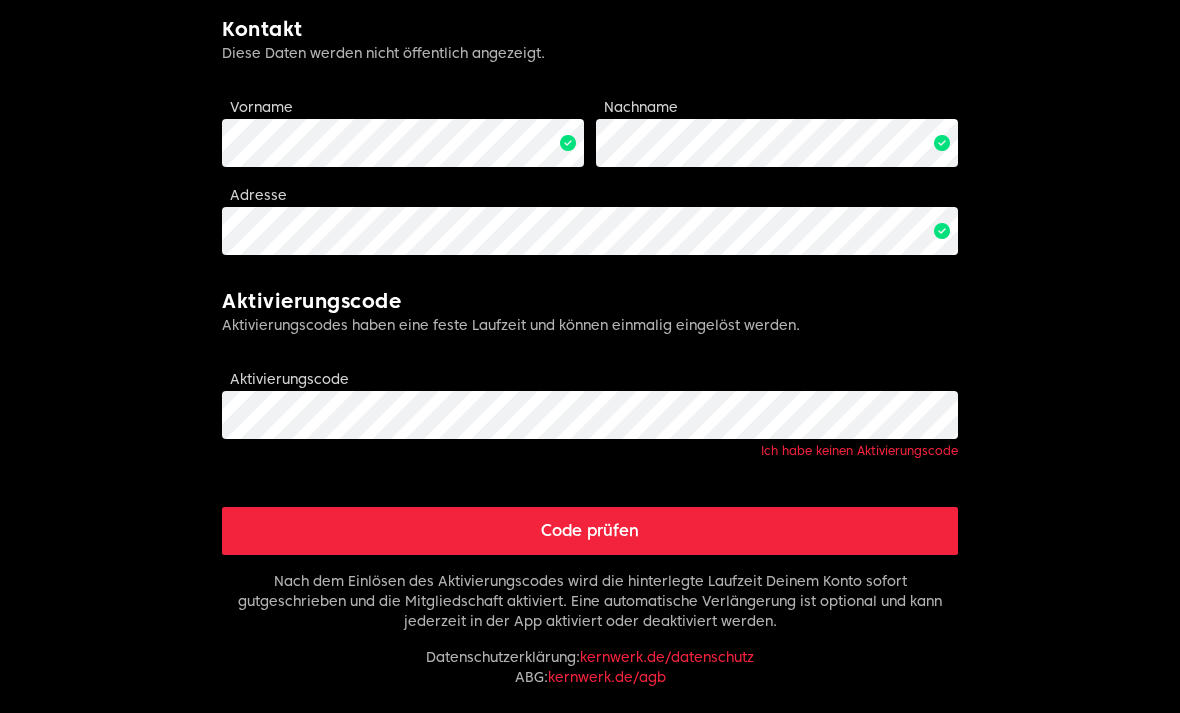 click on "Code prüfen" at bounding box center [590, 531] 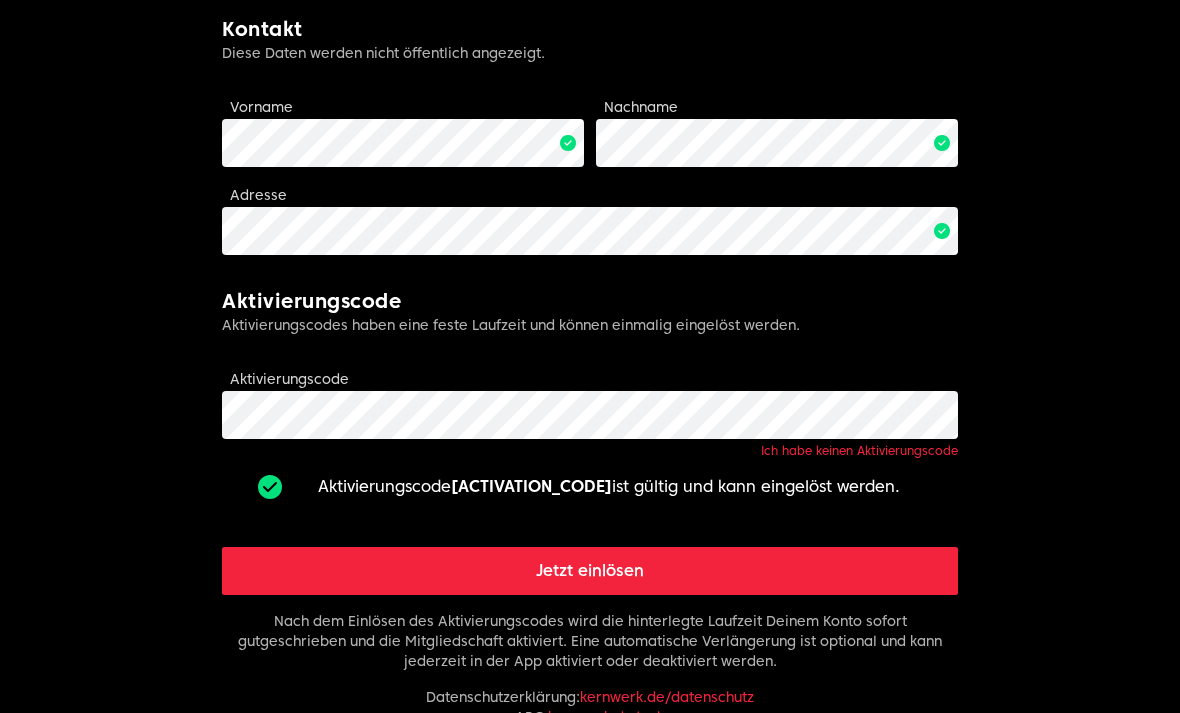 click on "Jetzt einlösen" at bounding box center [590, 571] 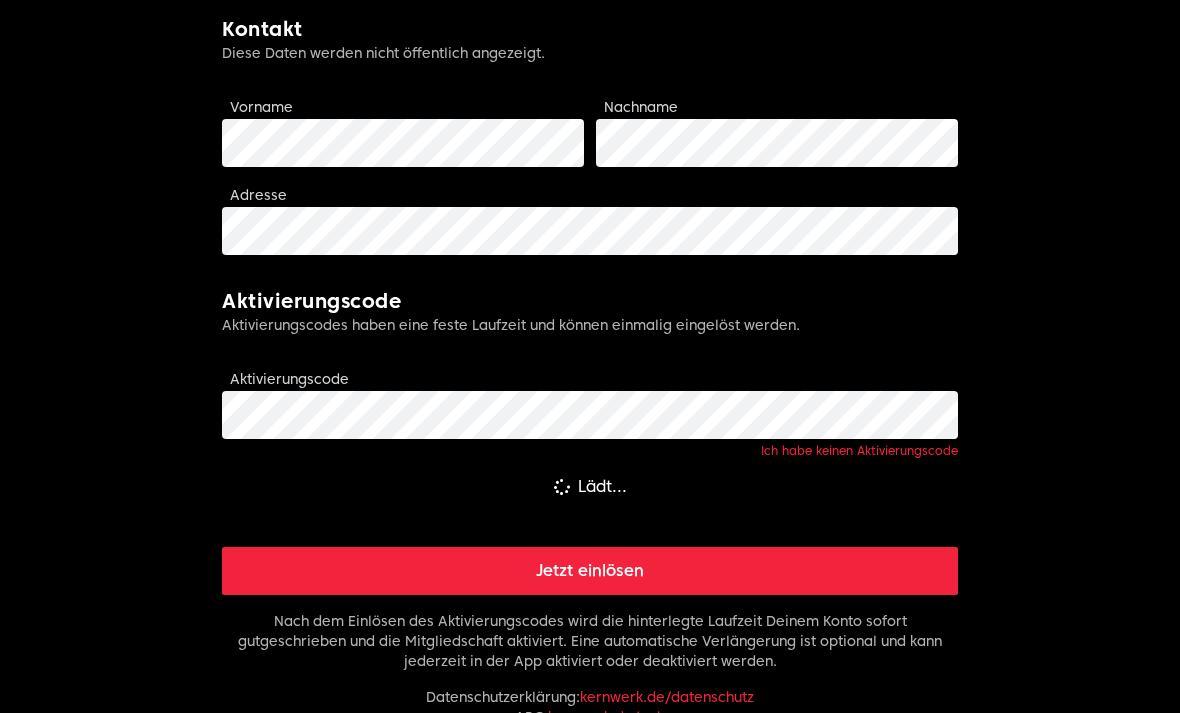 scroll, scrollTop: 0, scrollLeft: 0, axis: both 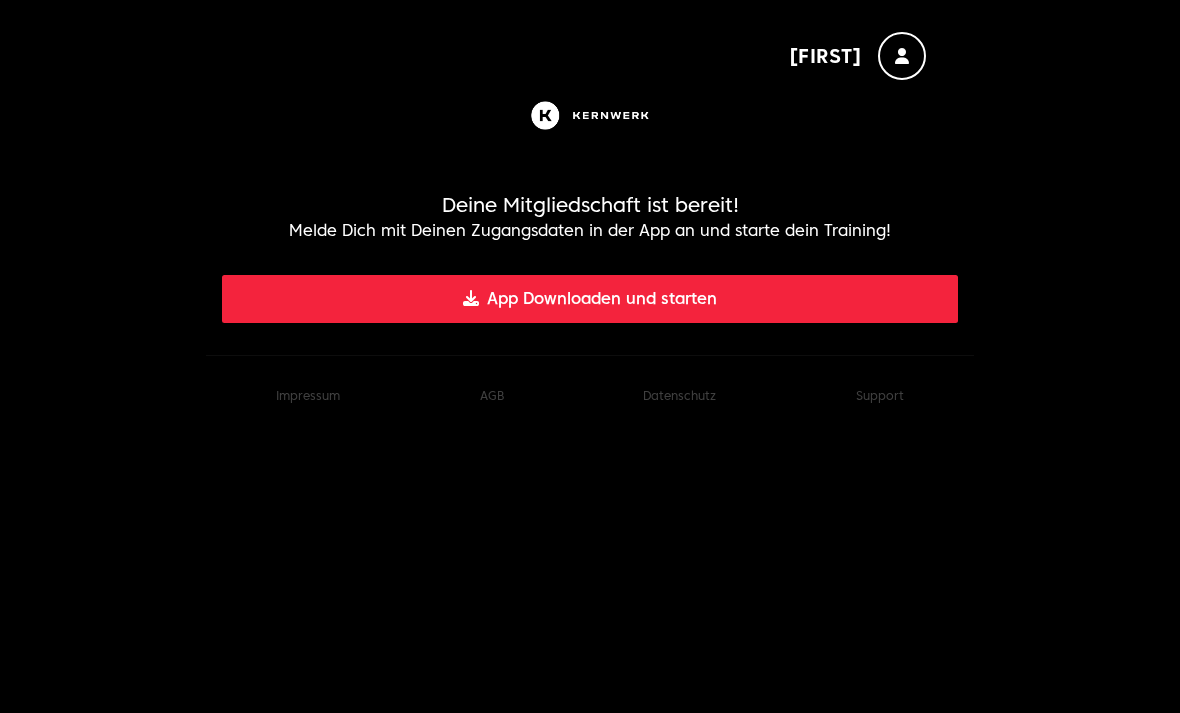 click on "App Downloaden und starten" at bounding box center [590, 299] 